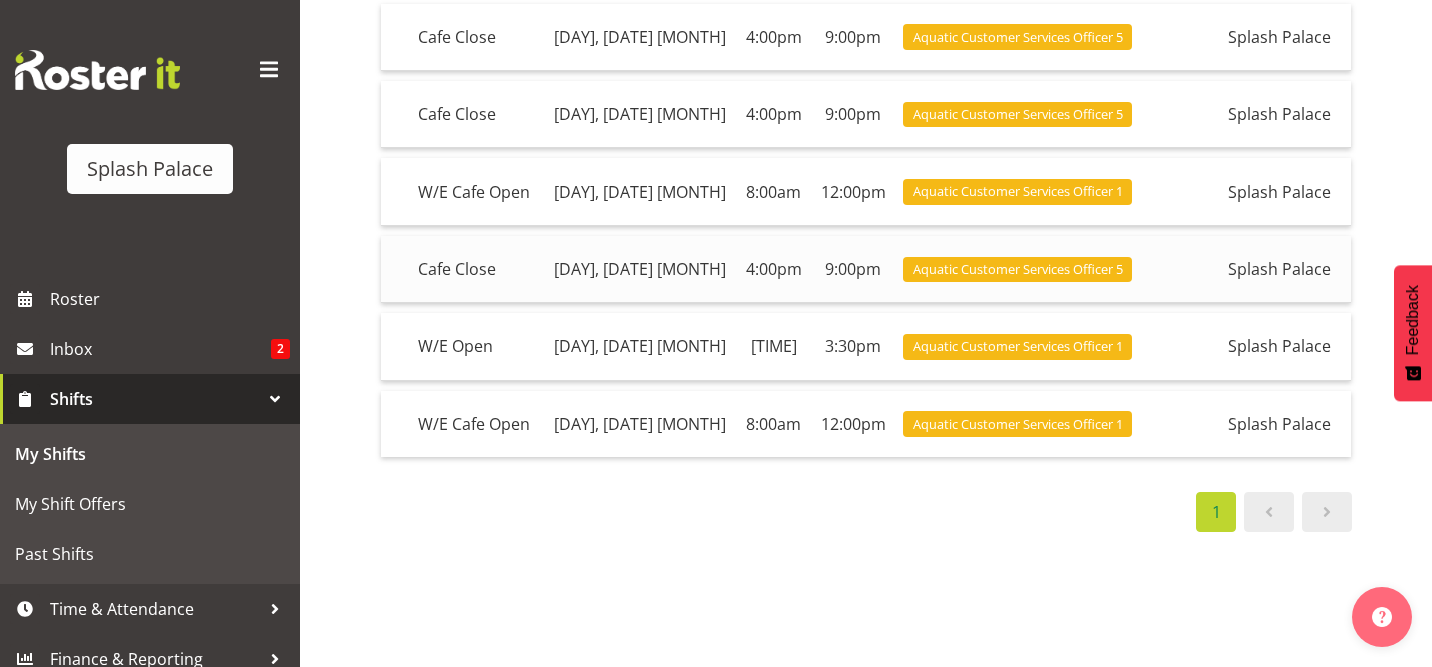 scroll, scrollTop: 267, scrollLeft: 0, axis: vertical 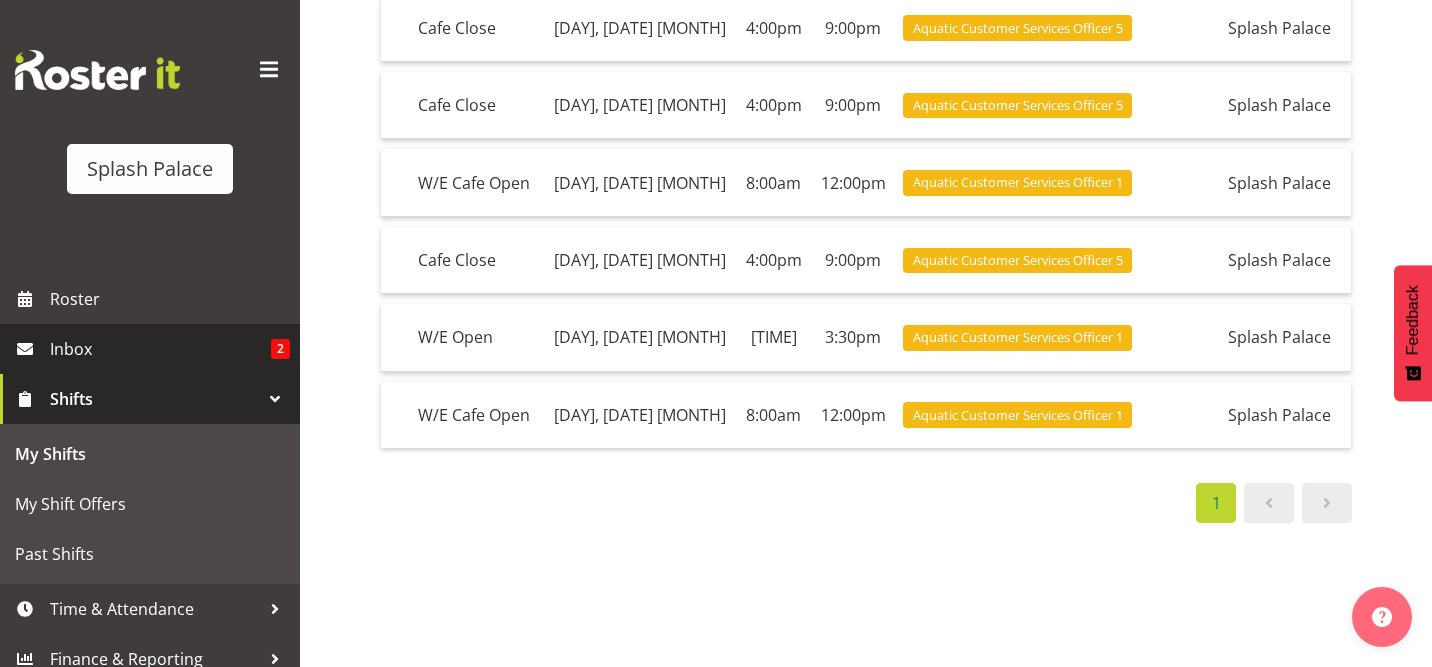 click on "Inbox" at bounding box center (160, 349) 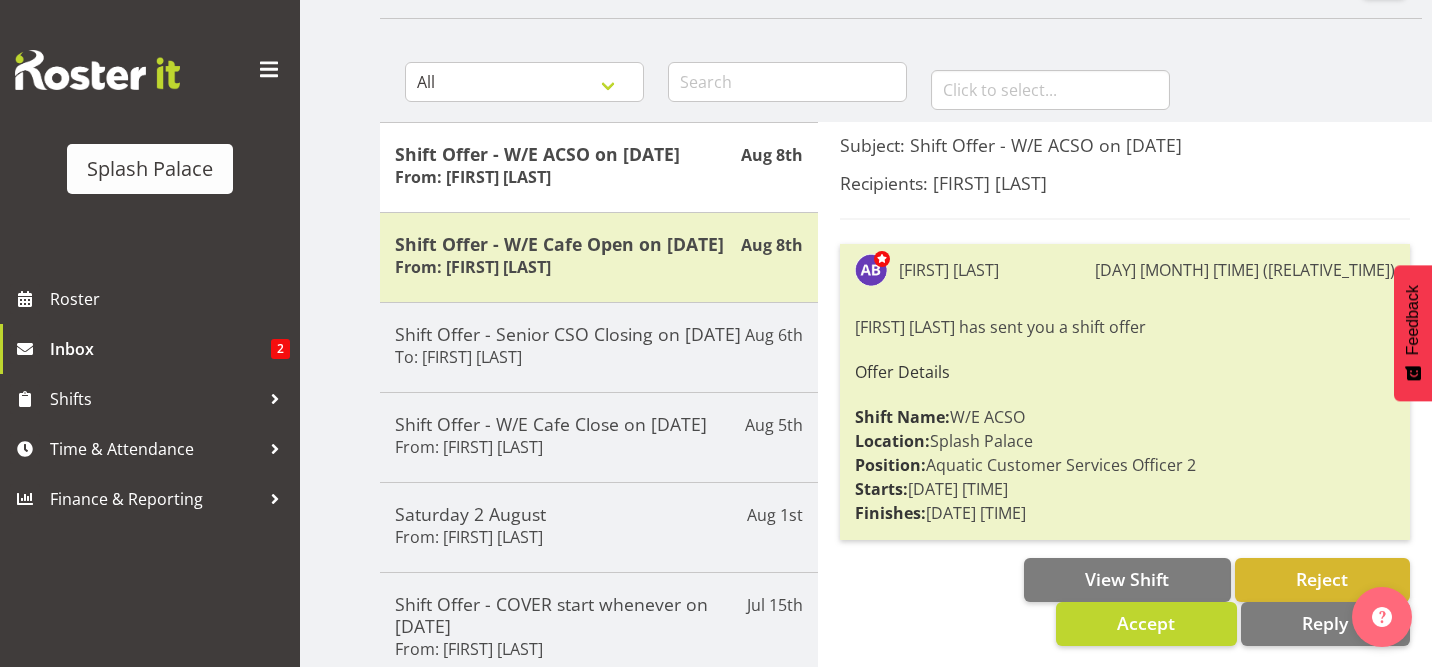 scroll, scrollTop: 153, scrollLeft: 0, axis: vertical 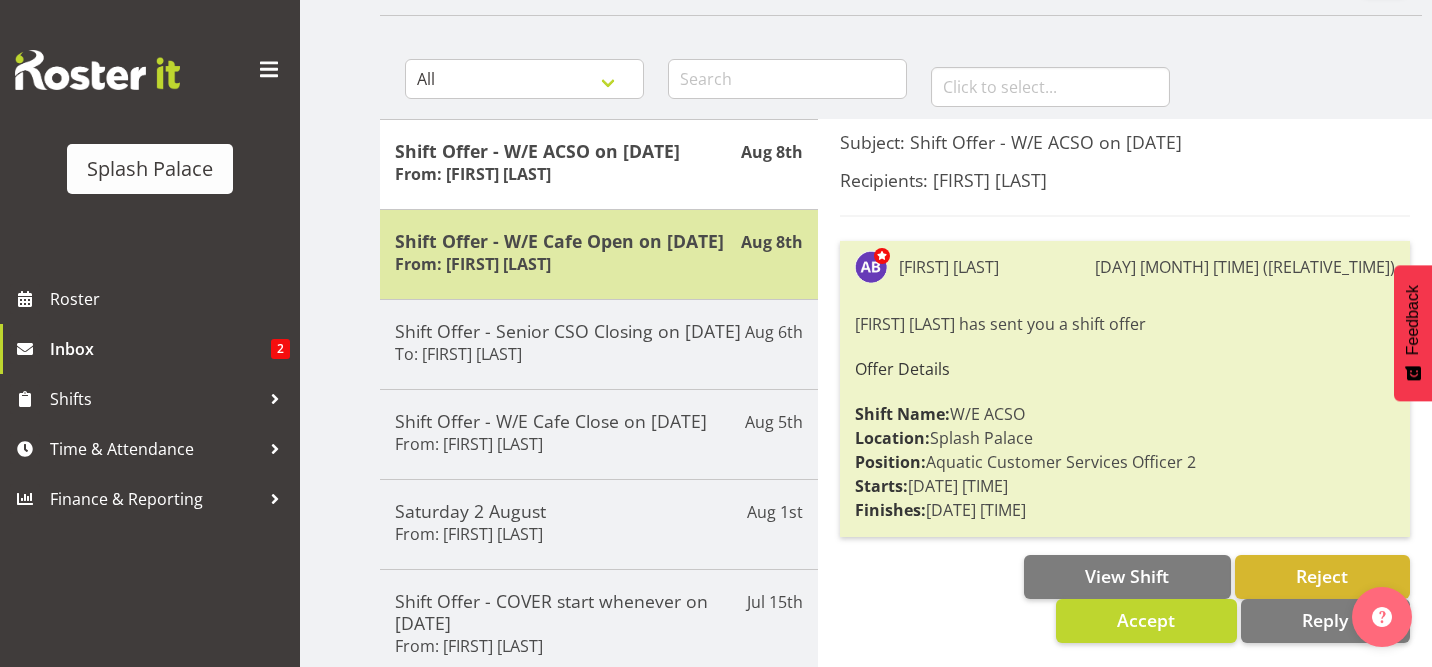 click on "Shift Offer - W/E Cafe Open on [DATE]
From: [FIRST] [LAST]" at bounding box center (599, 254) 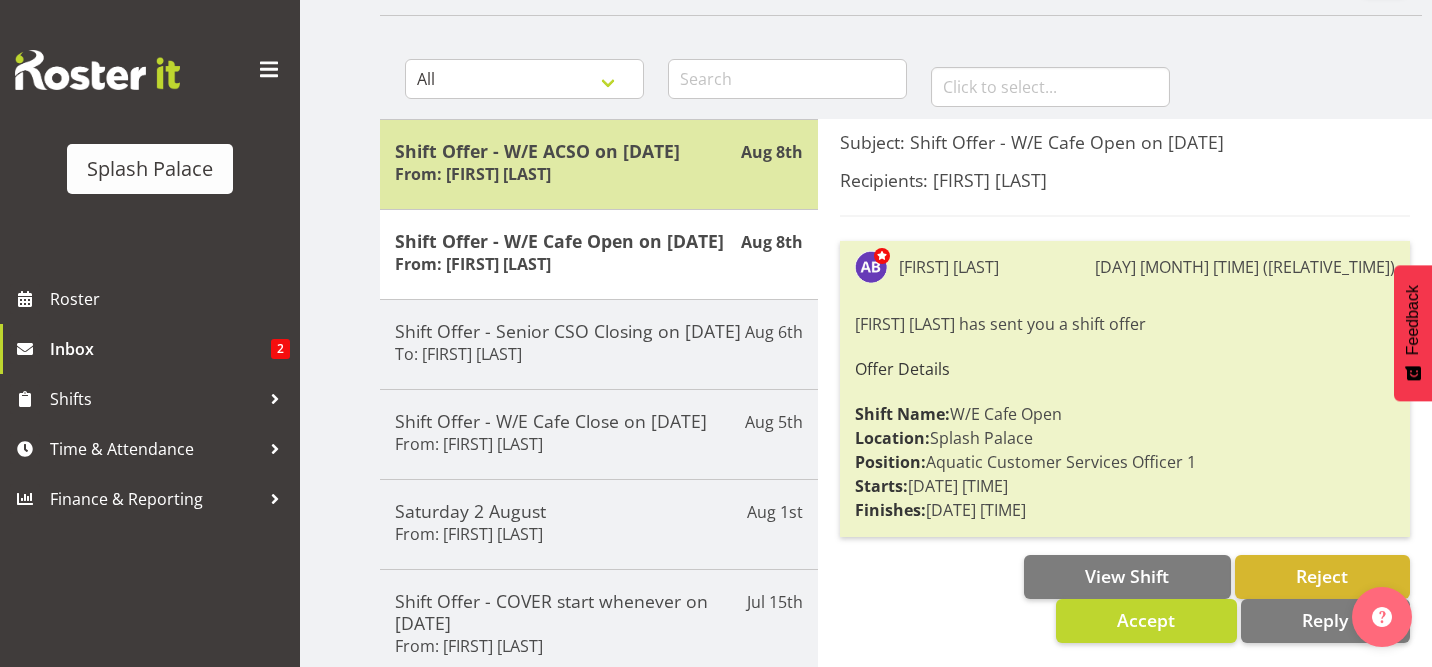 click on "Shift Offer - W/E ACSO on 17/08/25
From: Amber-Jade Brass" at bounding box center (599, 164) 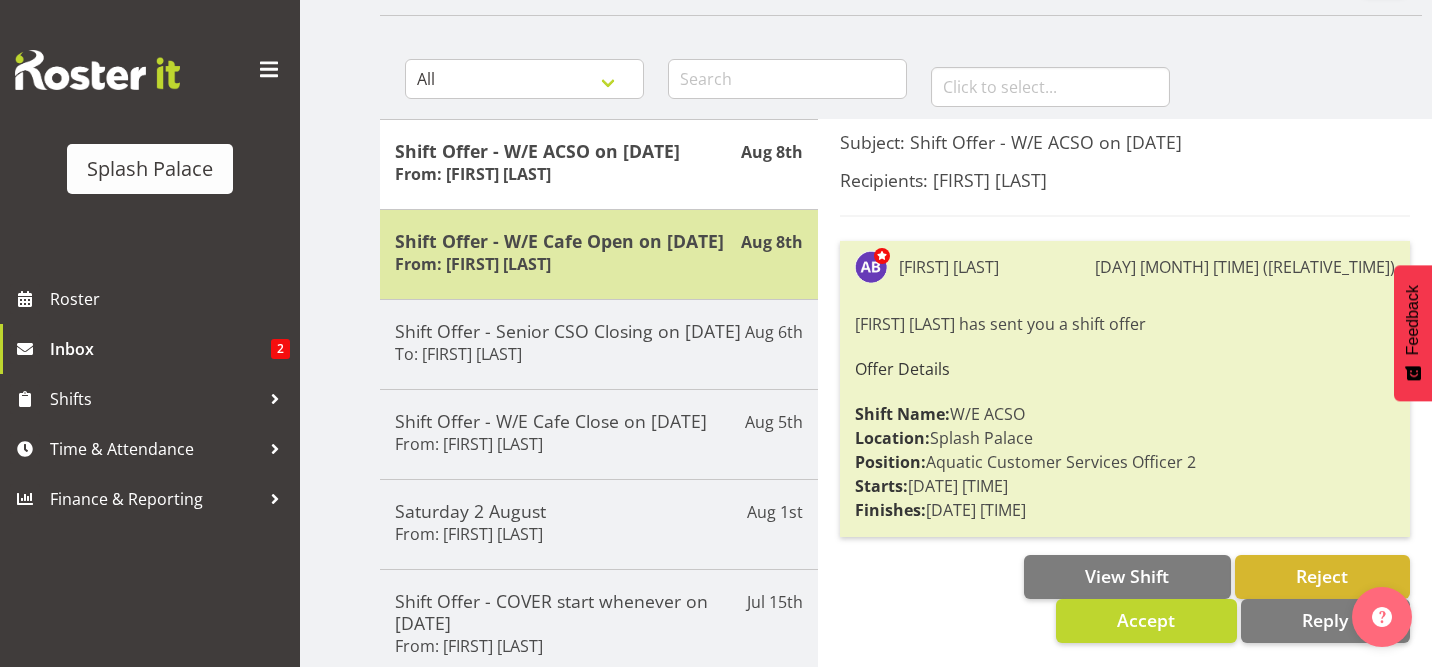 click on "From: Amber-Jade Brass" at bounding box center (473, 264) 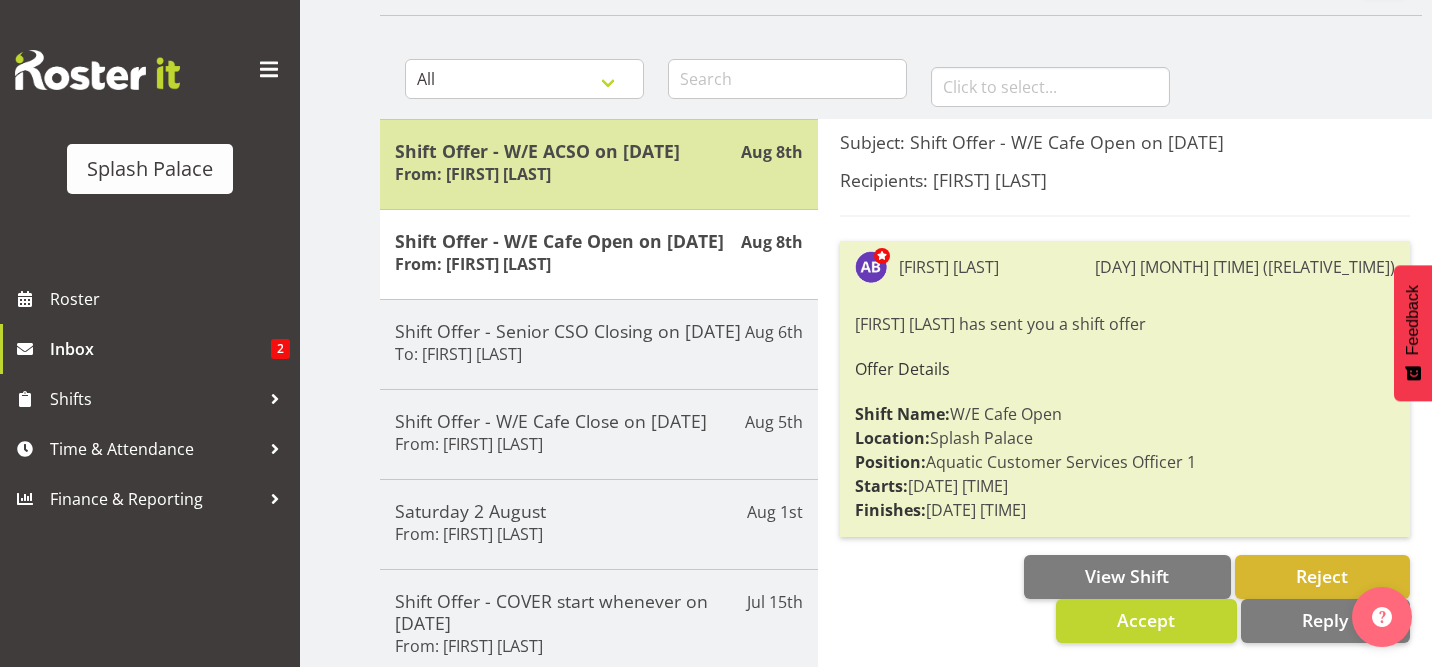 click on "Shift Offer - W/E ACSO on 17/08/25
From: Amber-Jade Brass" at bounding box center [599, 164] 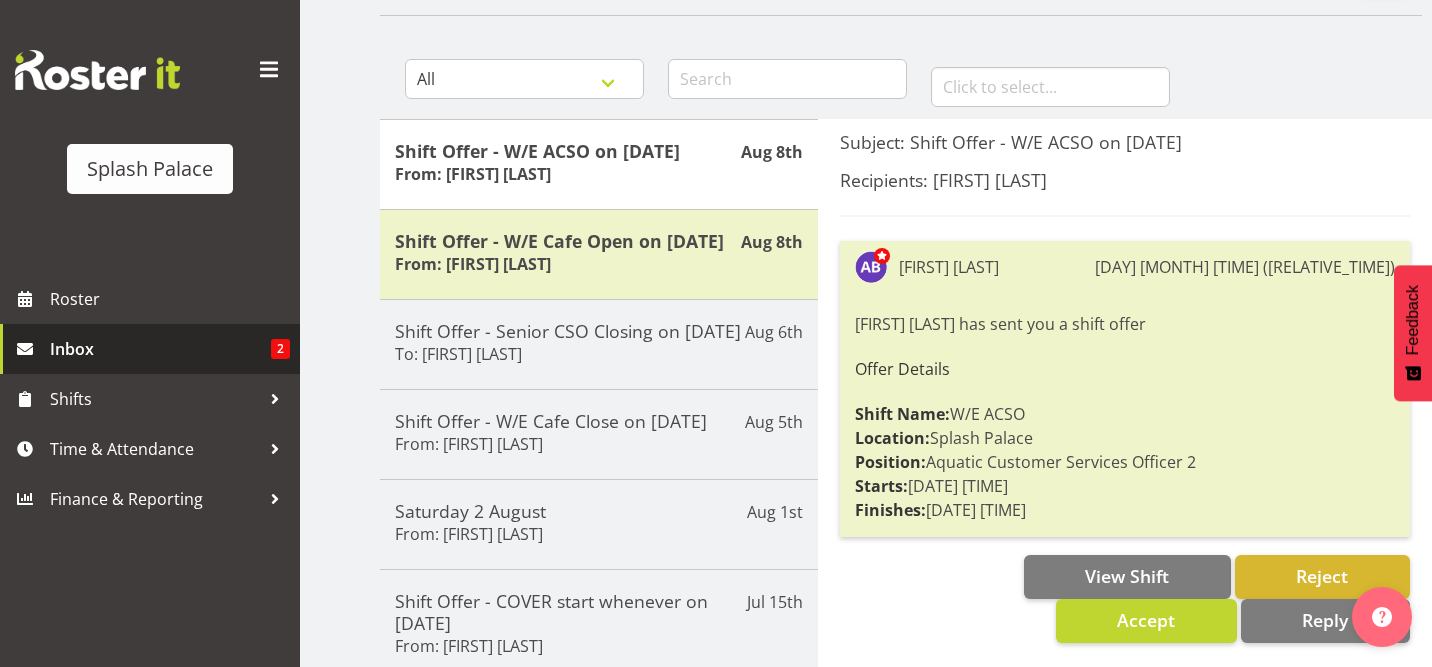 click on "Inbox" at bounding box center (160, 349) 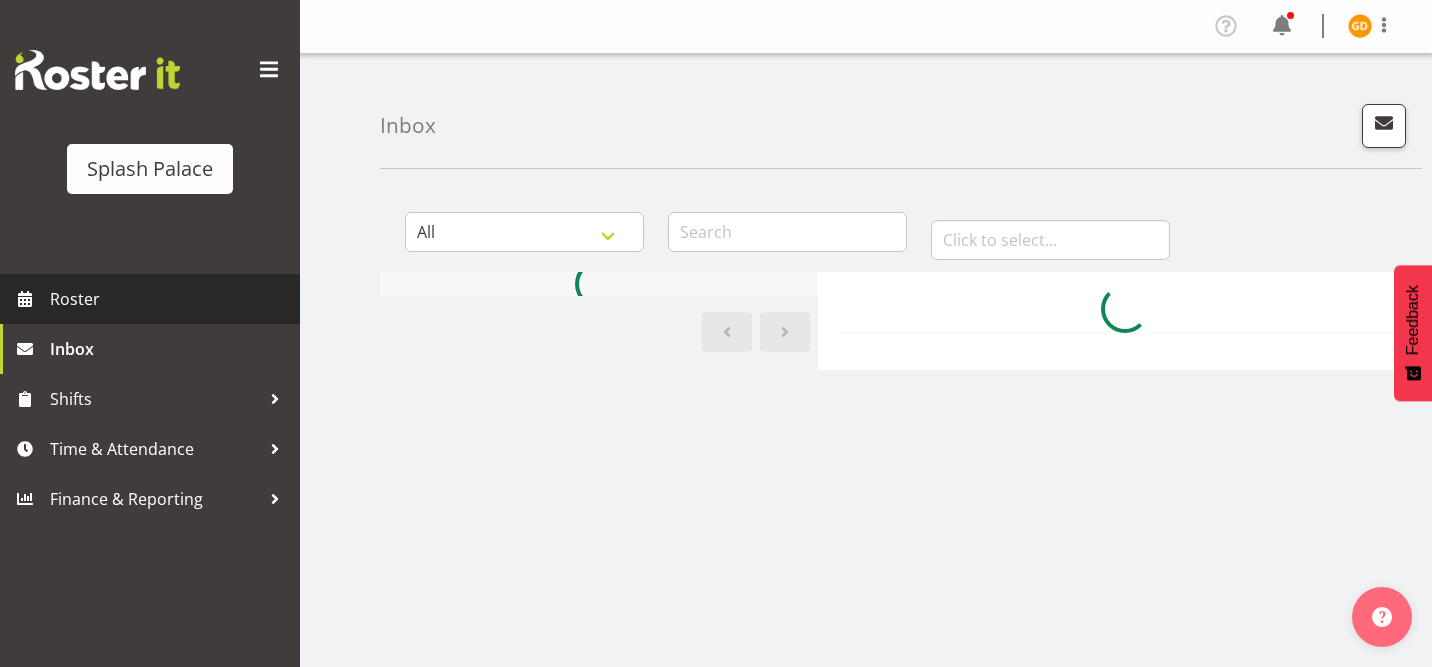 scroll, scrollTop: 0, scrollLeft: 0, axis: both 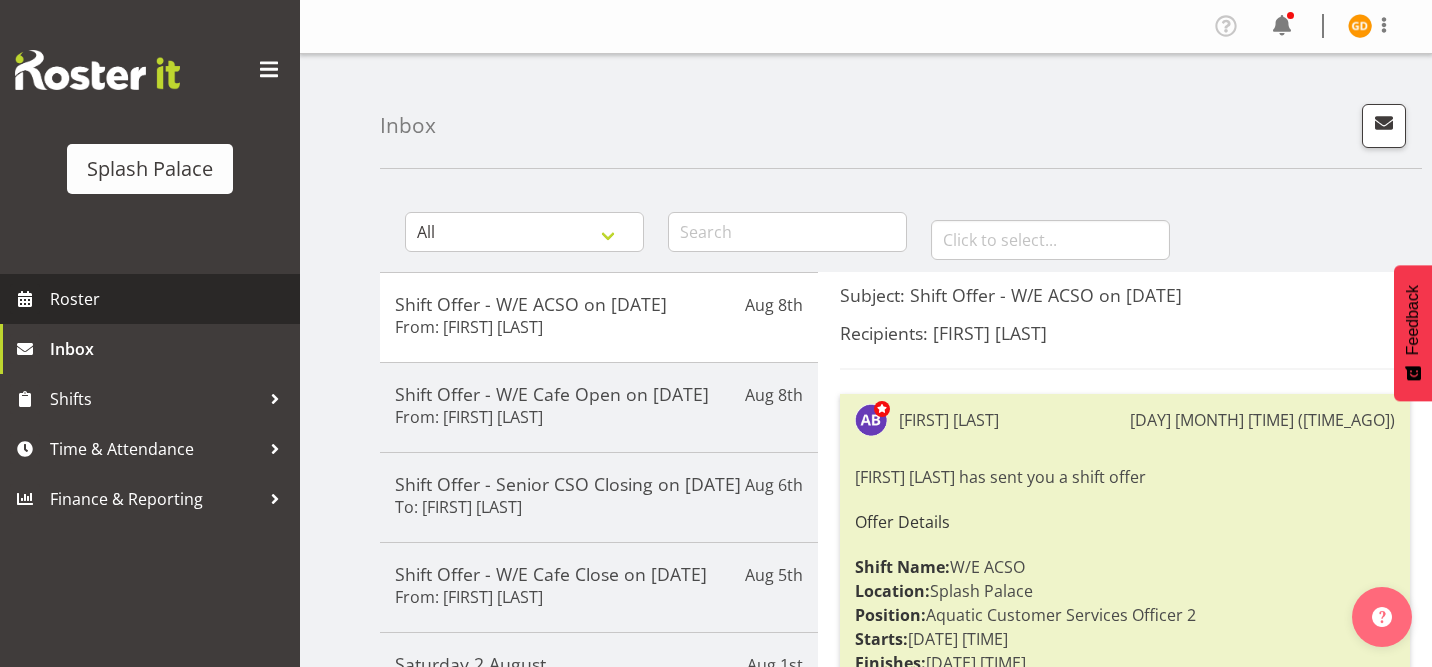 click on "Roster" at bounding box center [170, 299] 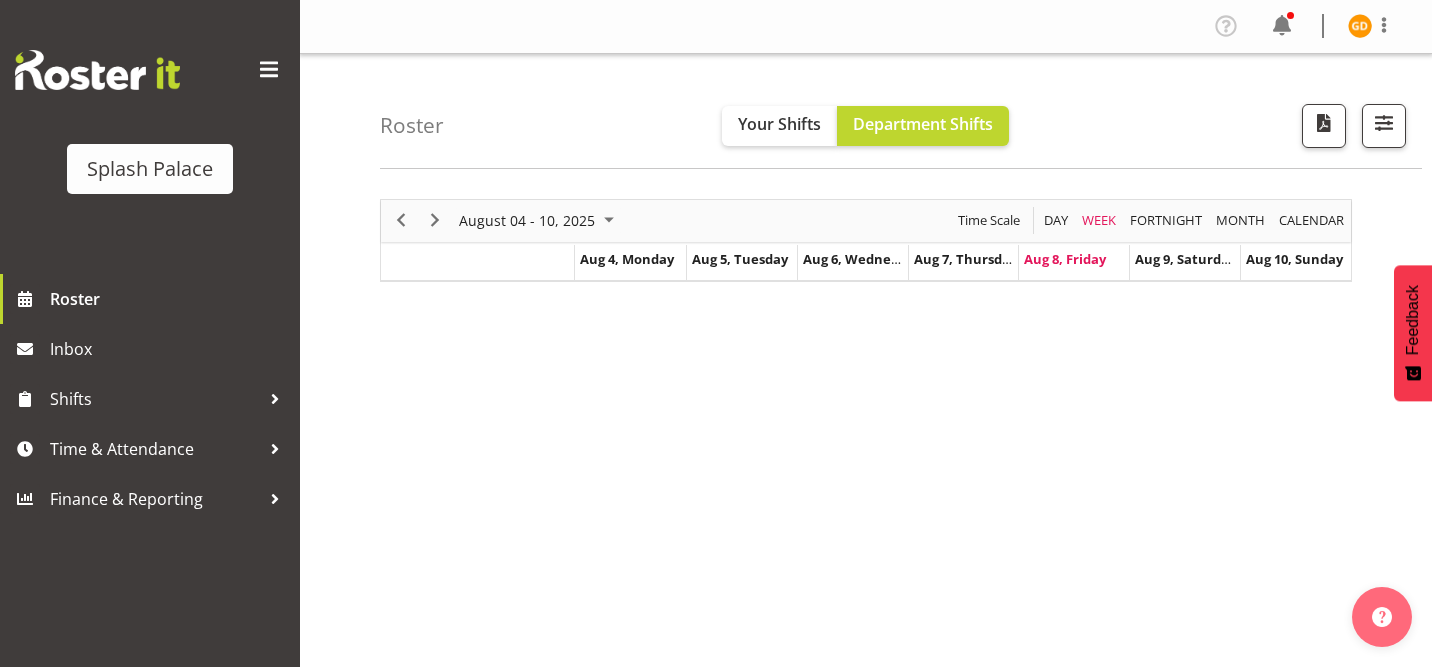 scroll, scrollTop: 0, scrollLeft: 0, axis: both 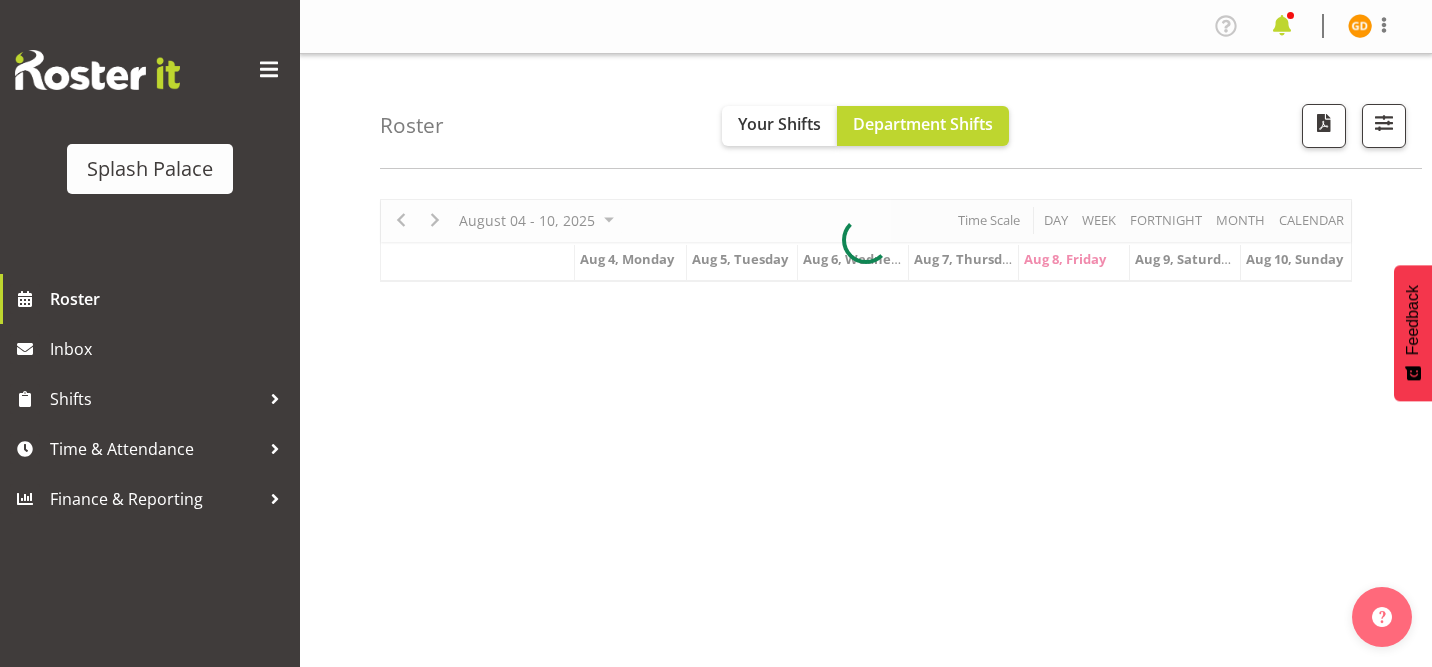 click at bounding box center (1282, 26) 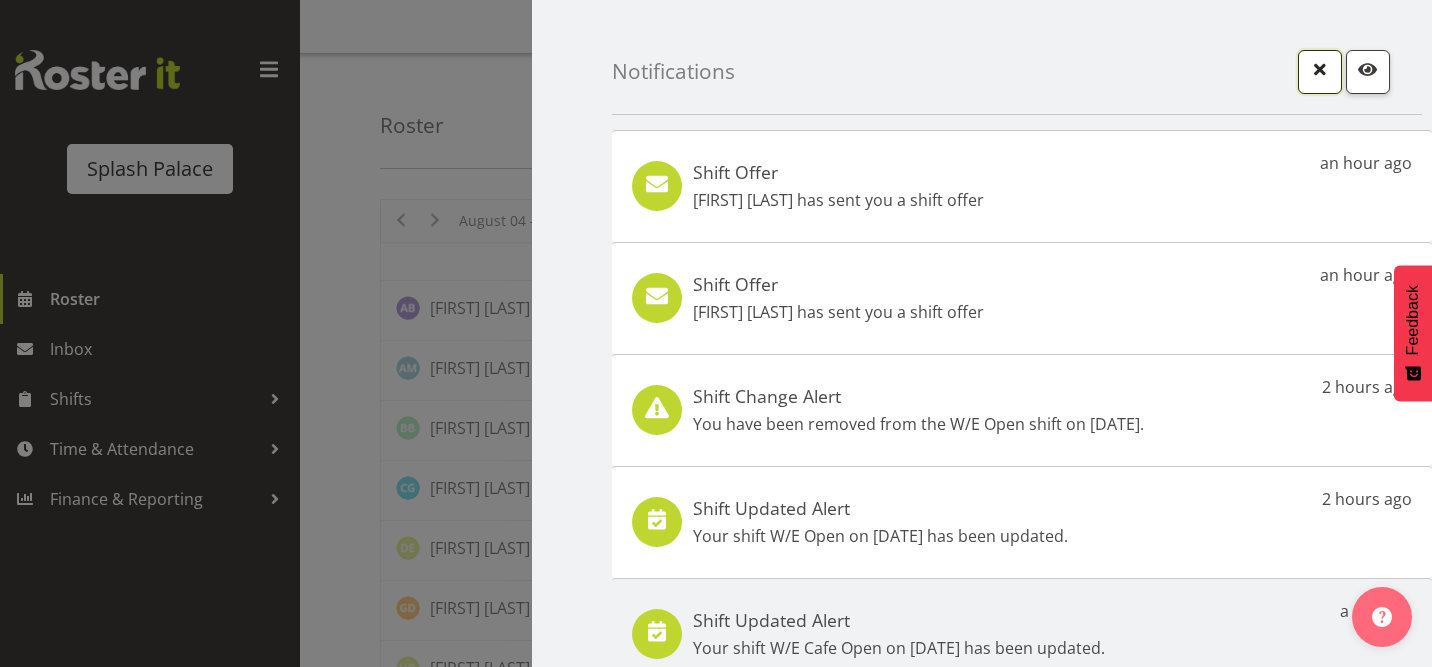 click at bounding box center [1320, 69] 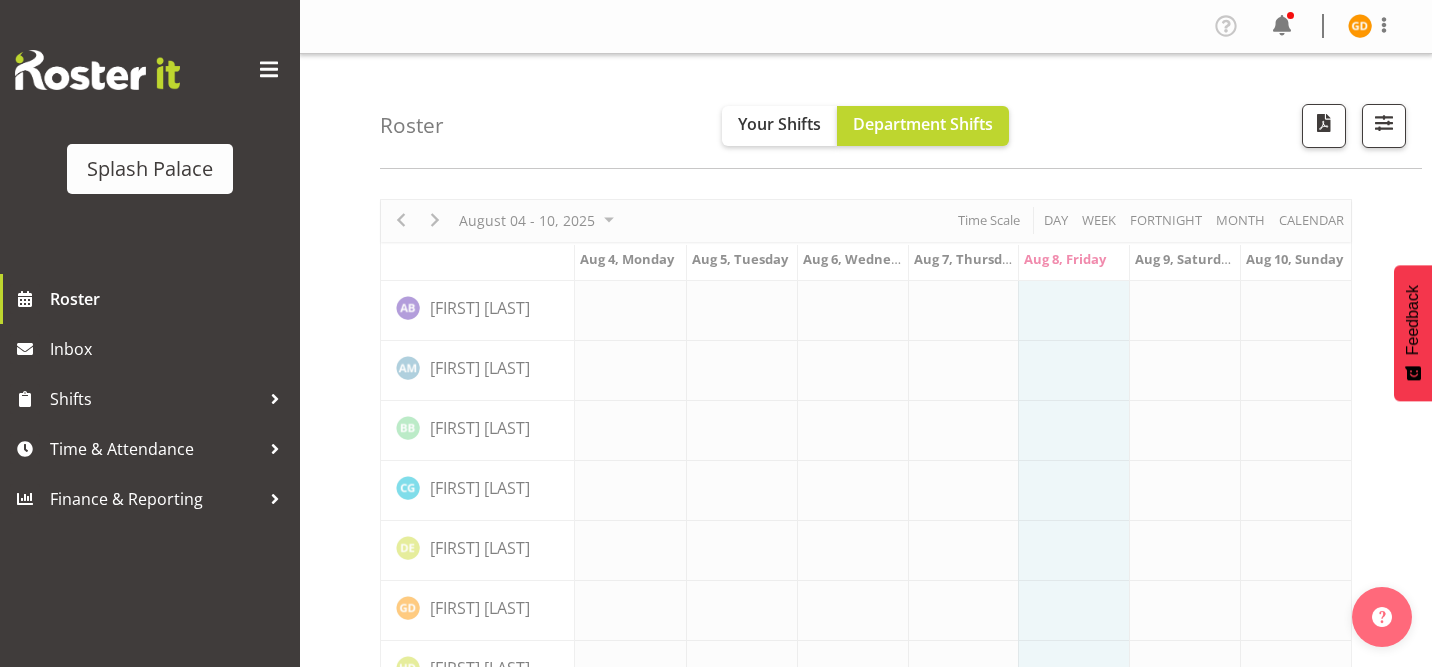 scroll, scrollTop: 12, scrollLeft: 0, axis: vertical 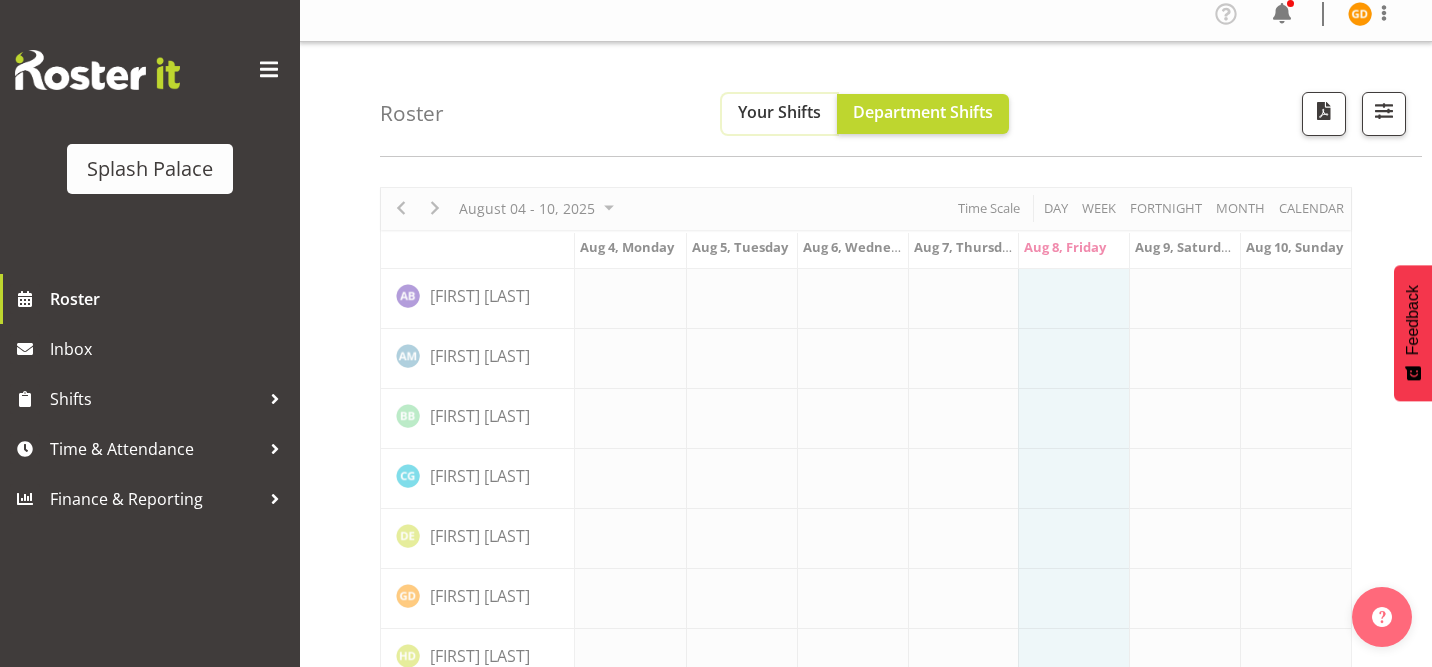 click on "Your Shifts" at bounding box center (779, 112) 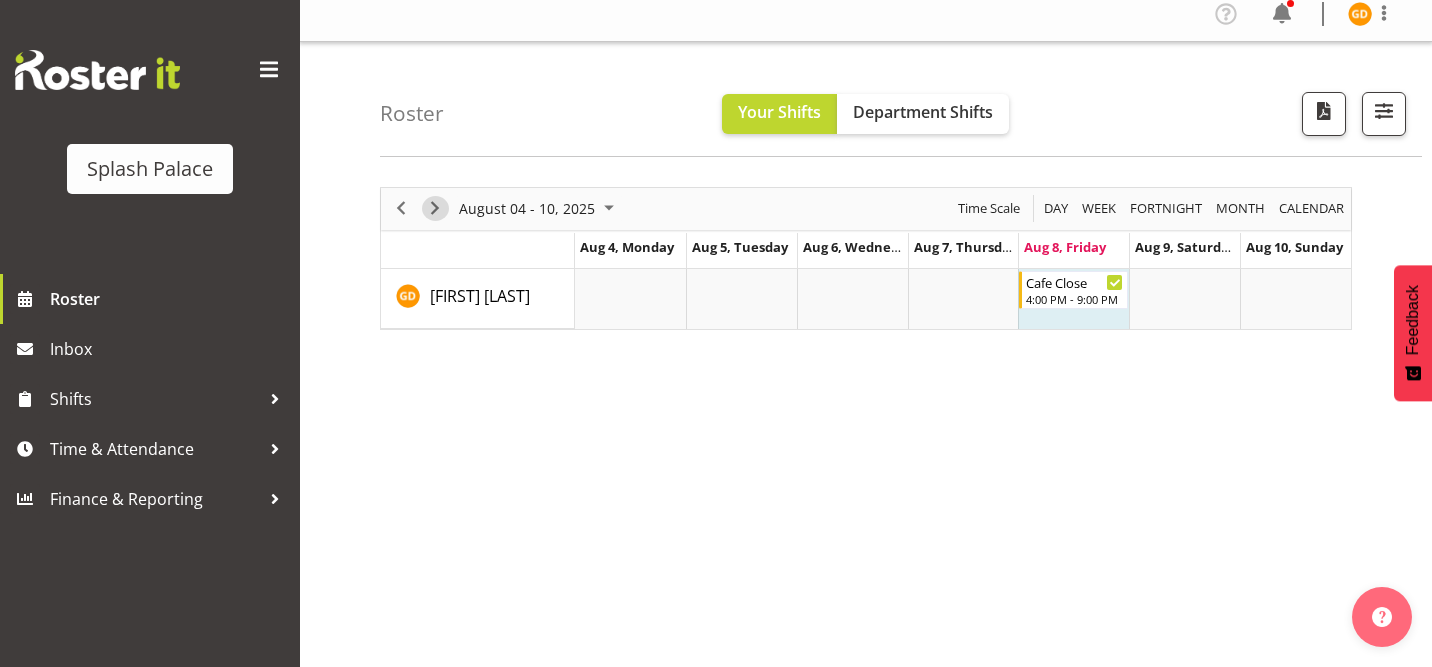 click at bounding box center [435, 208] 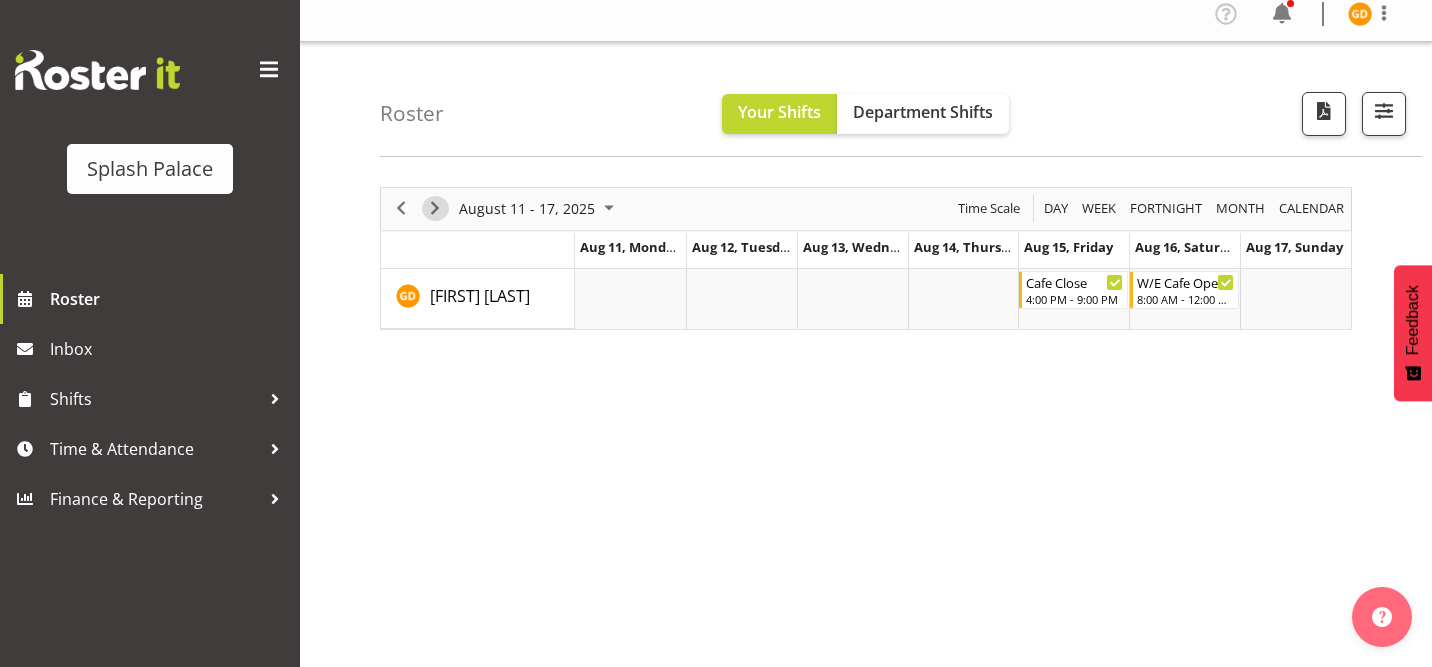 click at bounding box center [435, 208] 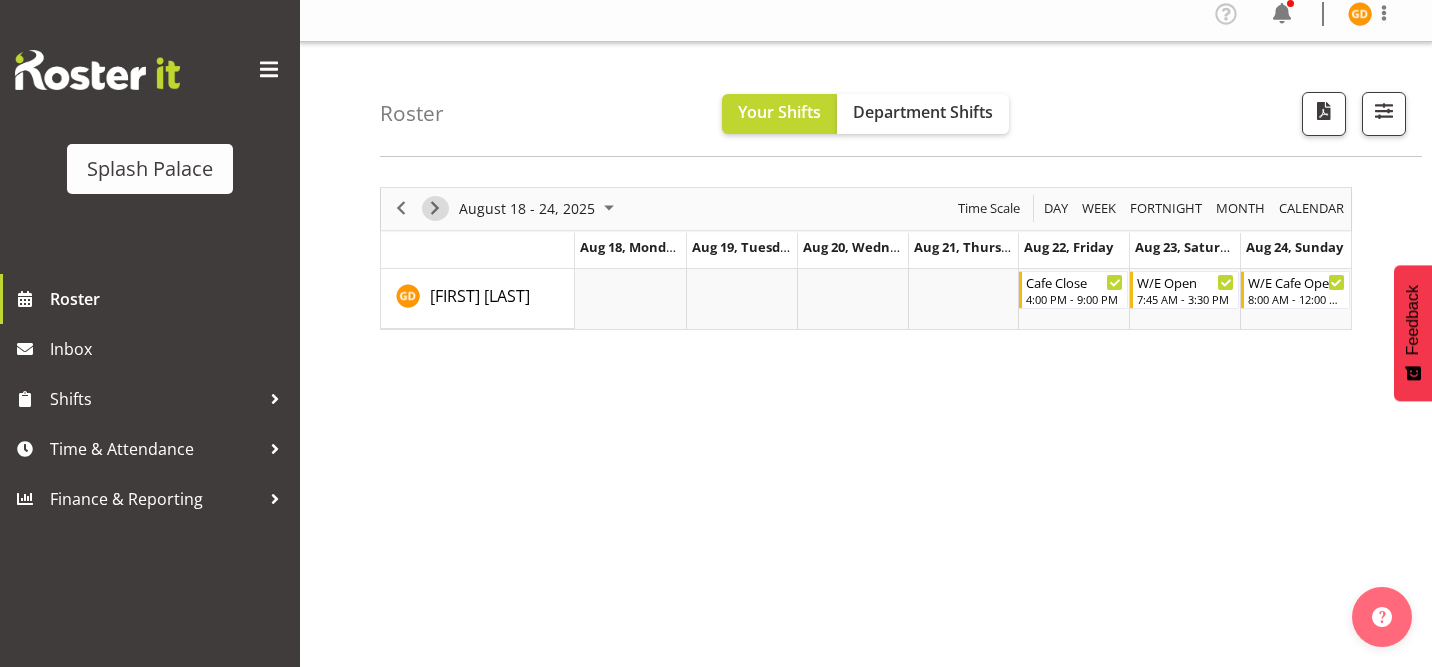 click at bounding box center [435, 209] 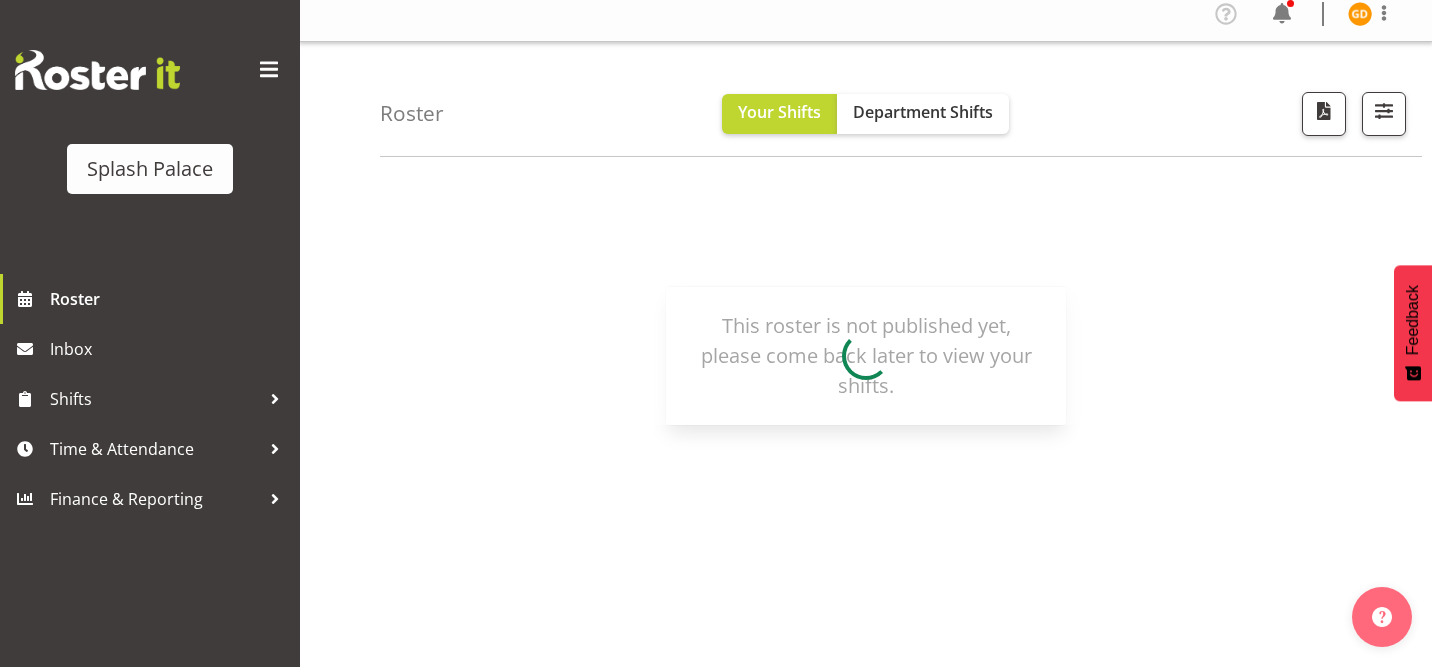click on "Profile
Log Out" at bounding box center (866, 15) 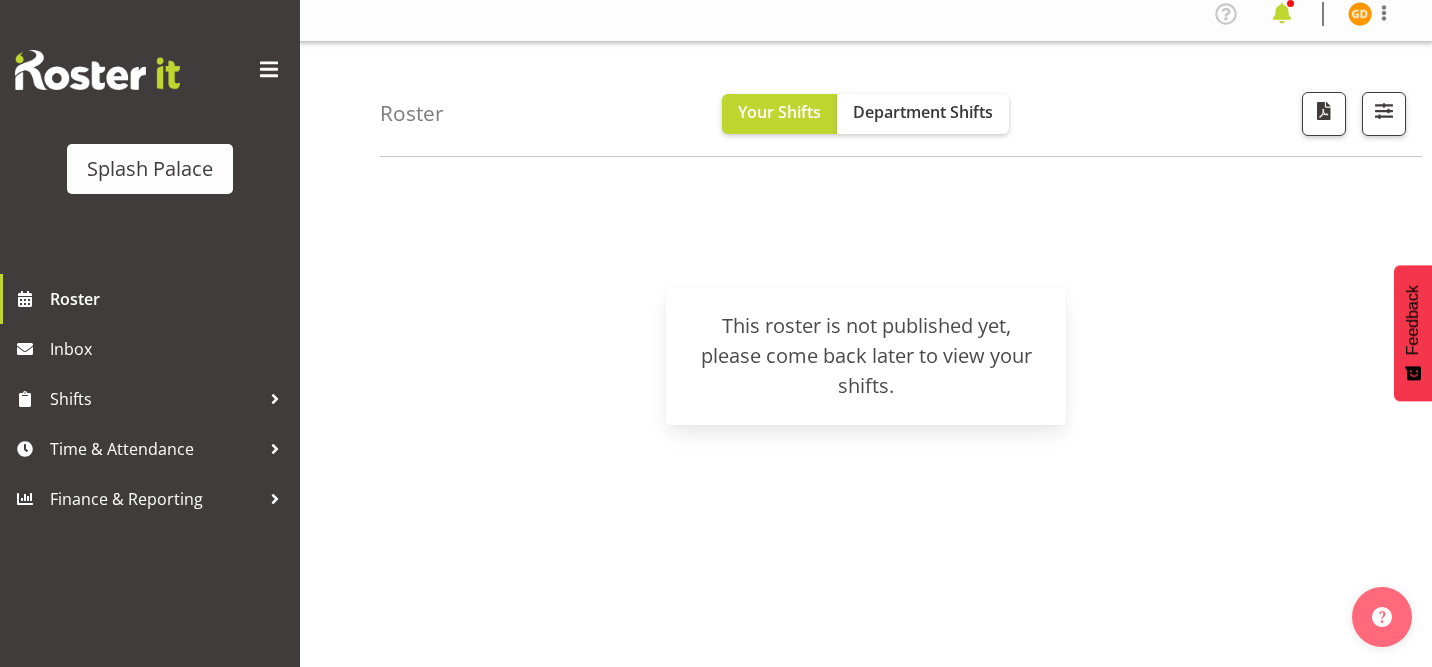 click at bounding box center (1282, 14) 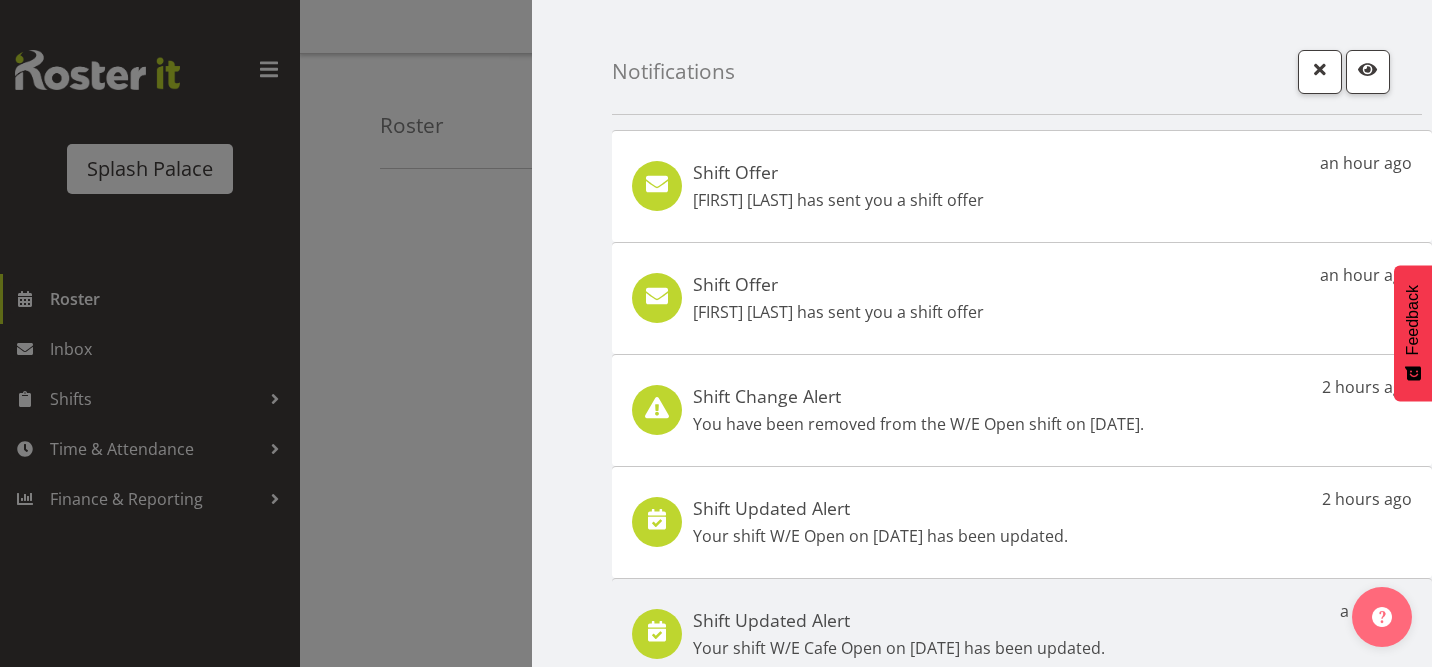 click on "Shift Updated Alert
Your shift W/E Open on 16th Aug has been updated.
2 hours ago" at bounding box center [1022, 522] 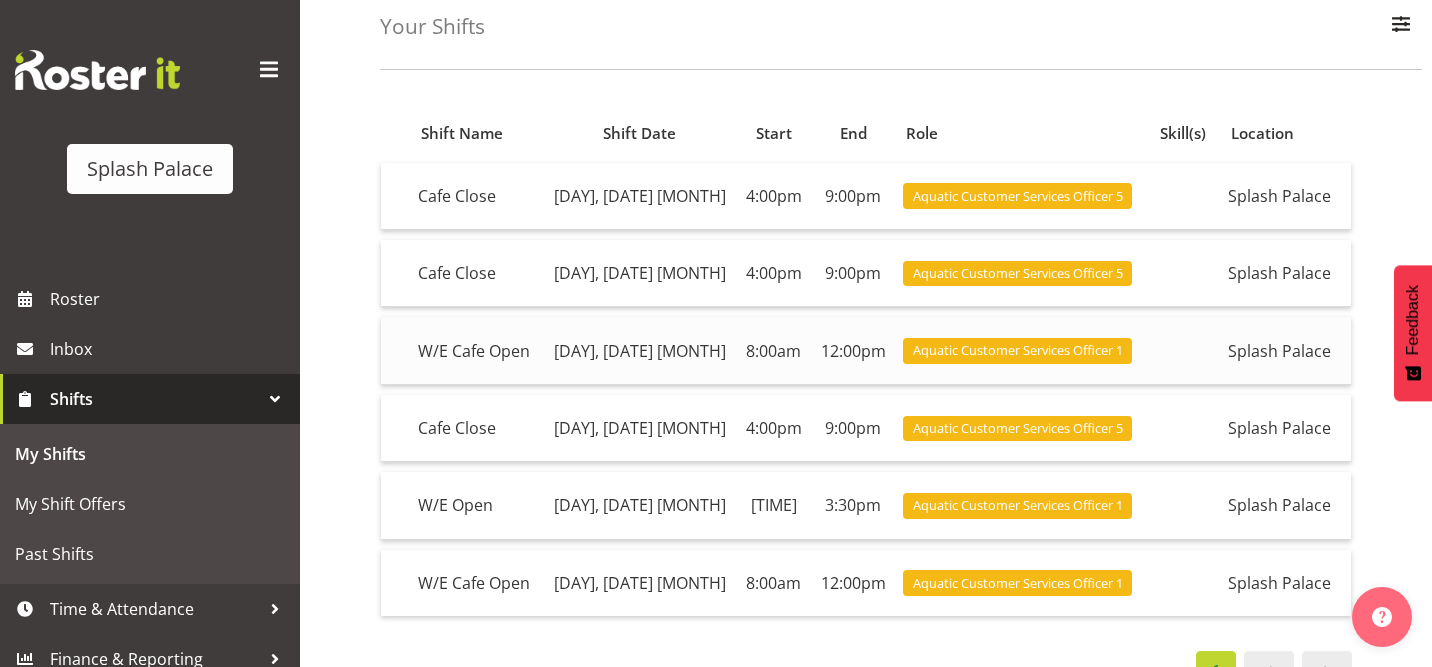 scroll, scrollTop: 100, scrollLeft: 0, axis: vertical 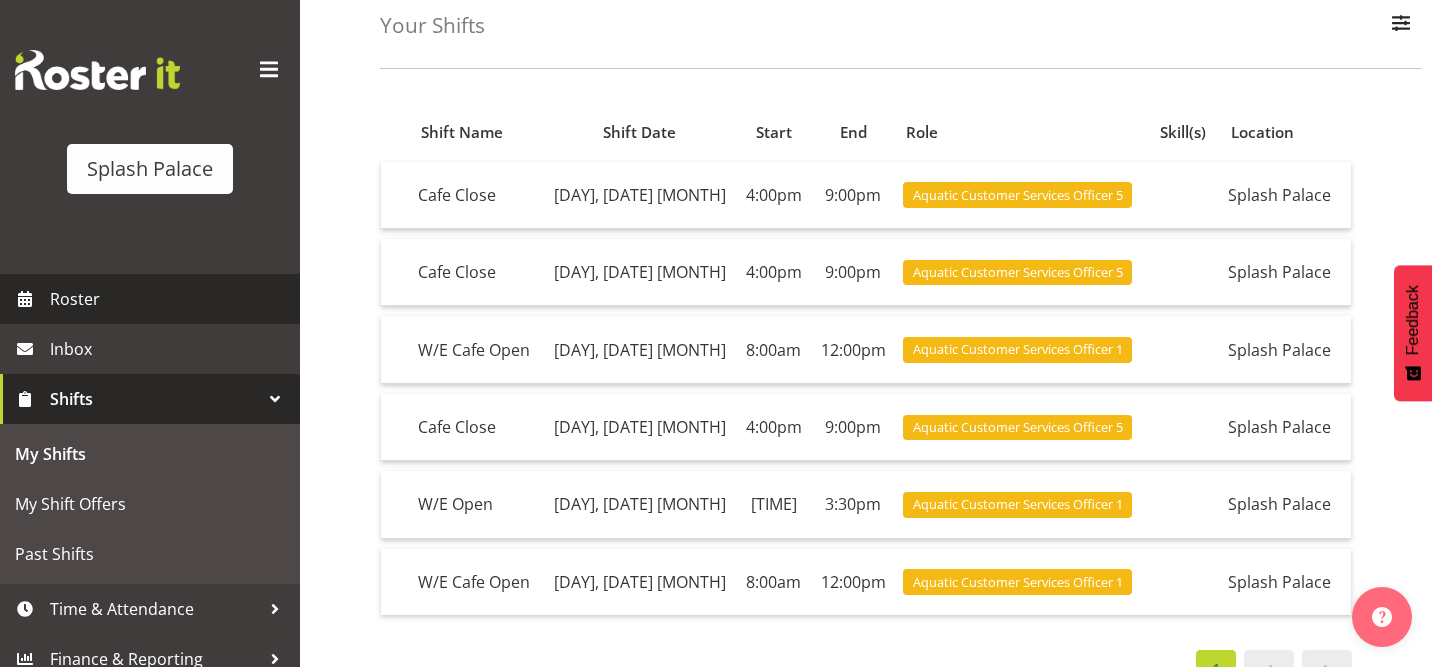 click on "Roster" at bounding box center (170, 299) 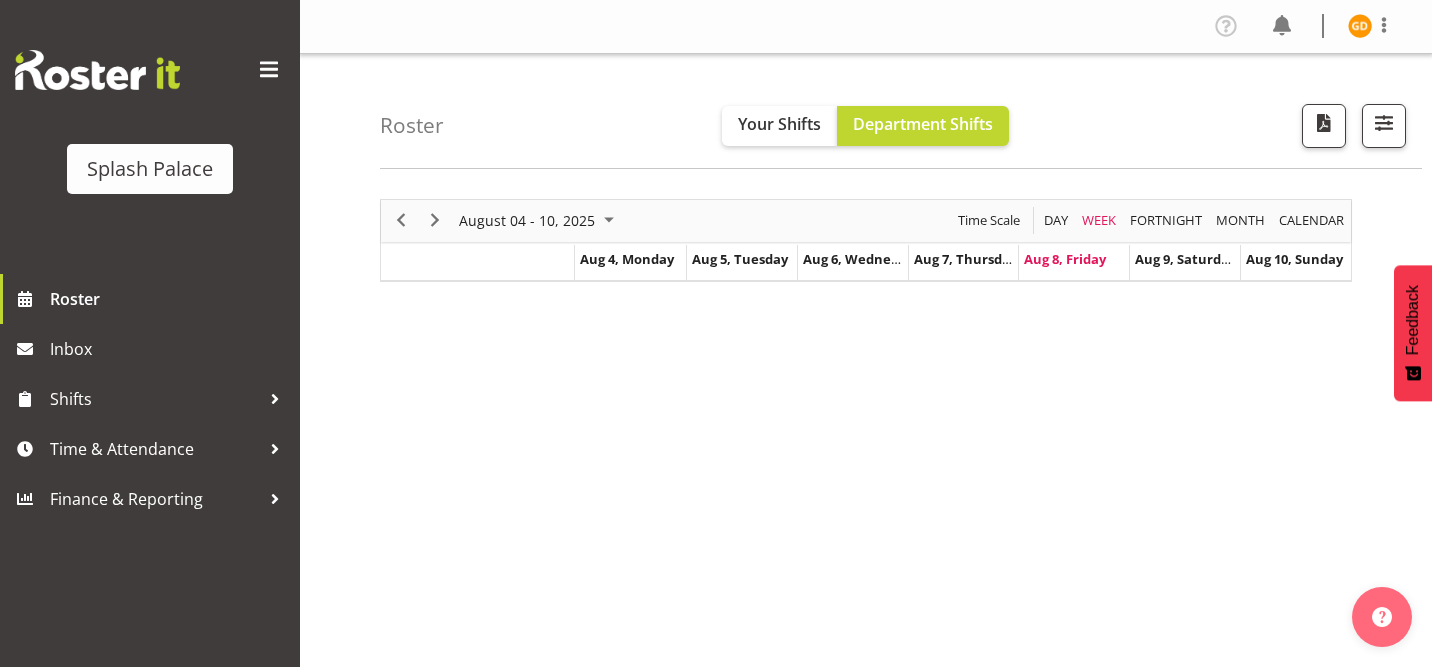 scroll, scrollTop: 0, scrollLeft: 0, axis: both 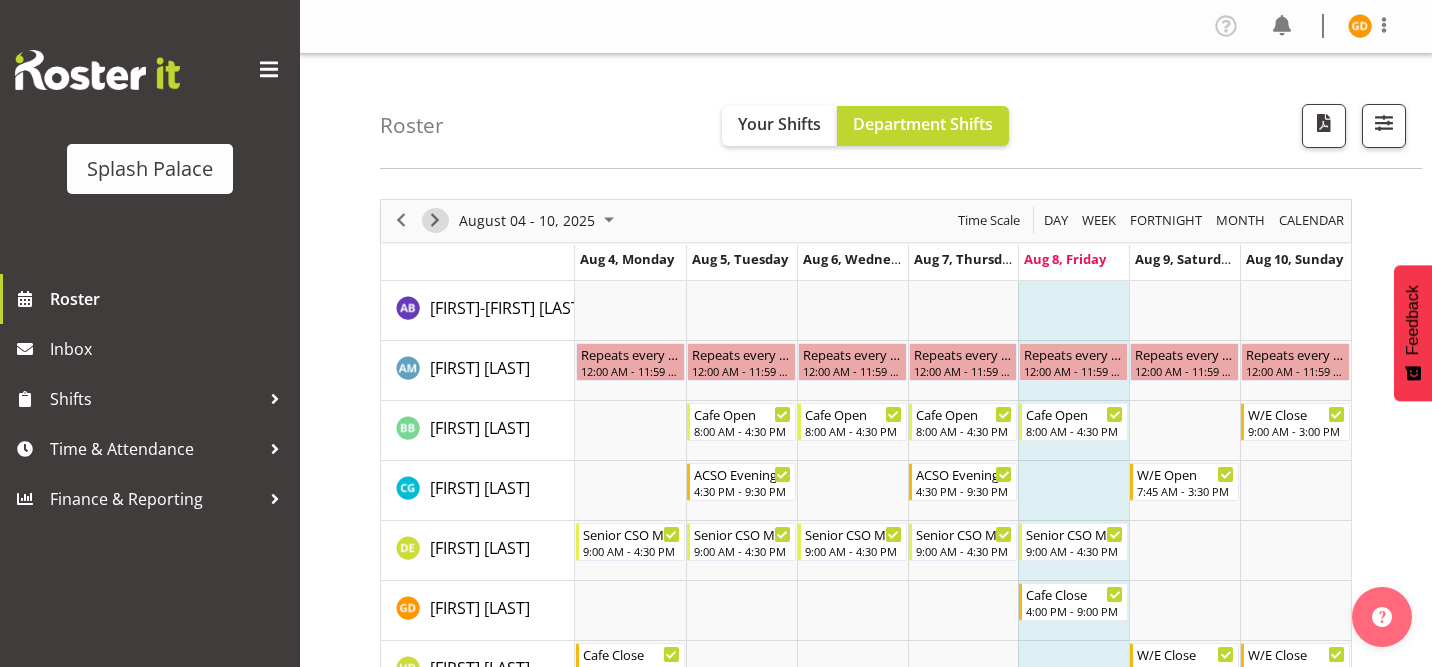 click at bounding box center [435, 220] 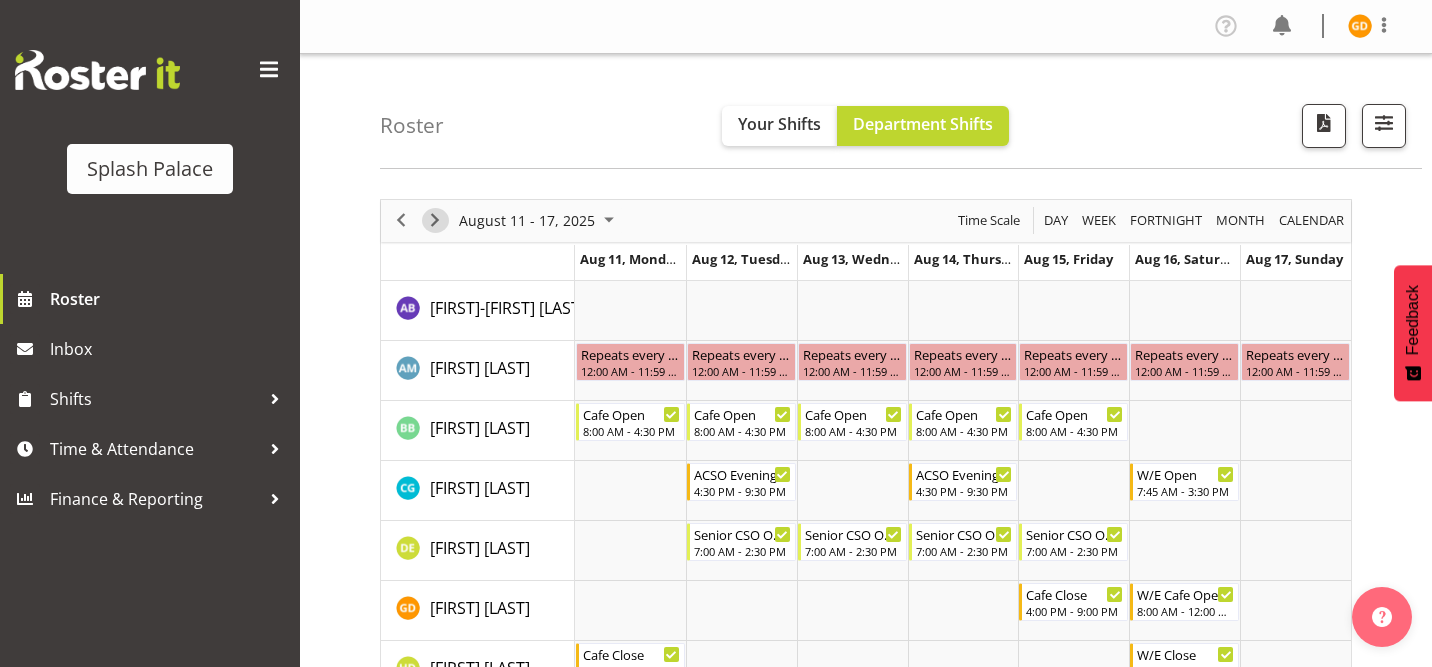 click at bounding box center [435, 220] 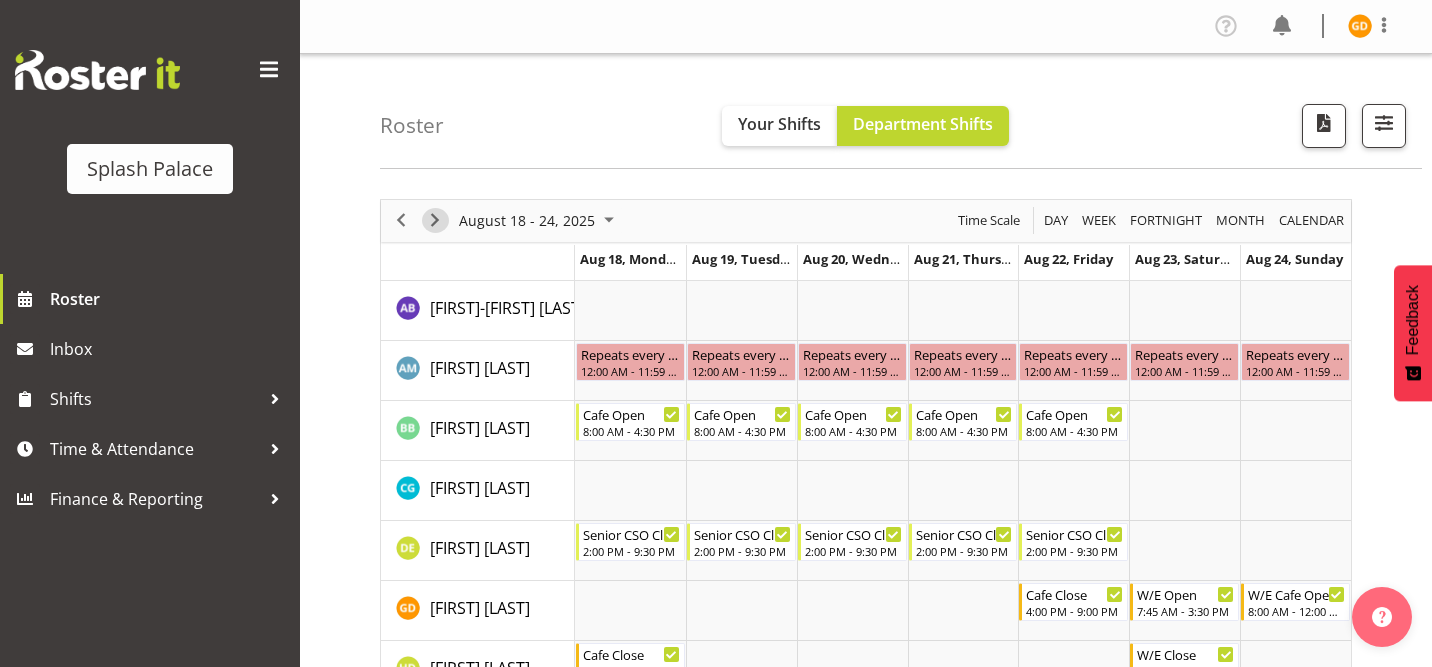 click at bounding box center [435, 220] 